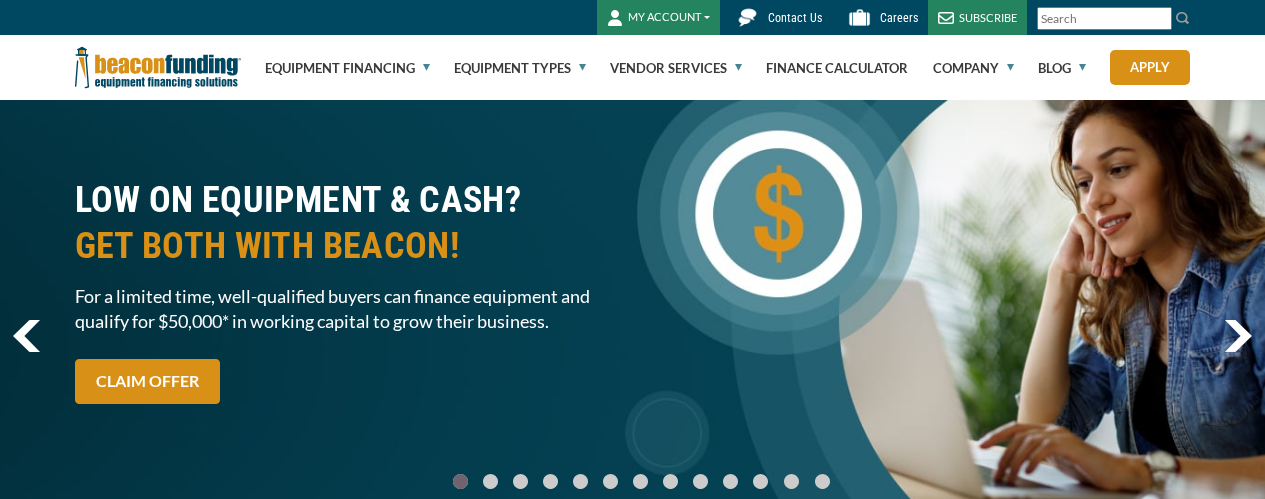 scroll, scrollTop: 0, scrollLeft: 0, axis: both 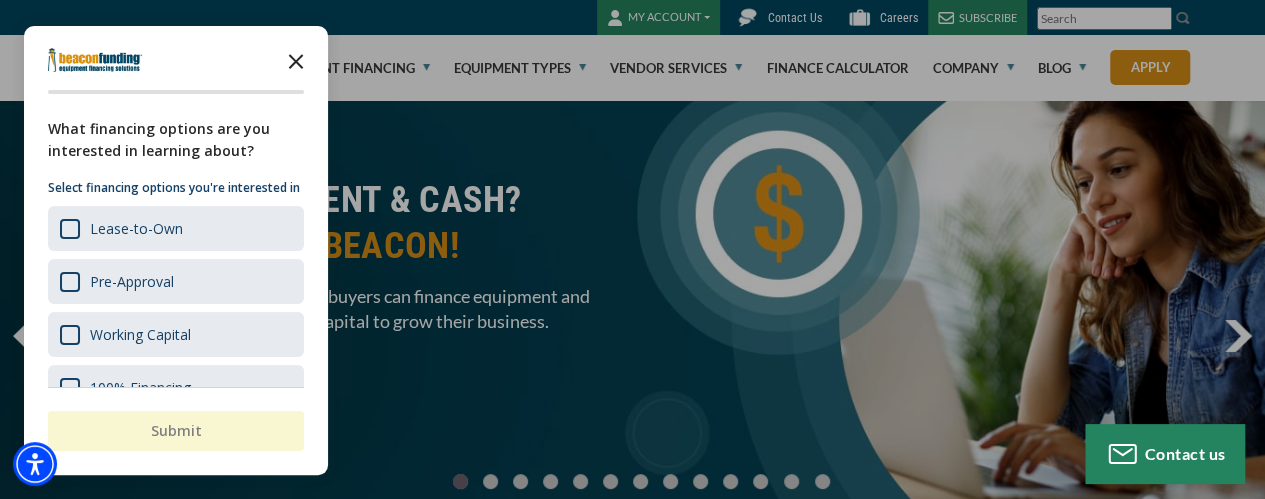 click 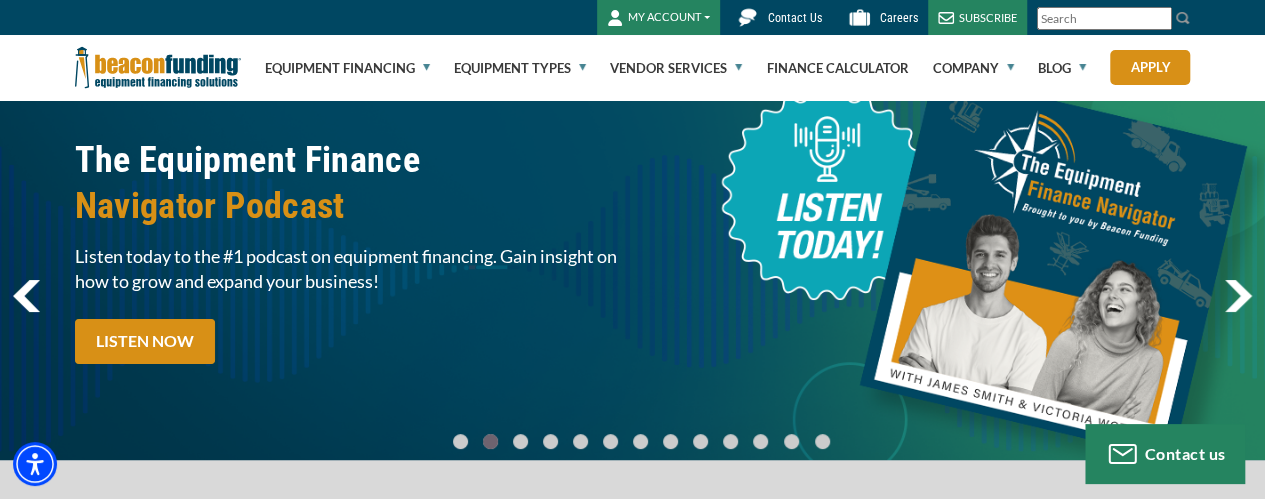 scroll, scrollTop: 80, scrollLeft: 0, axis: vertical 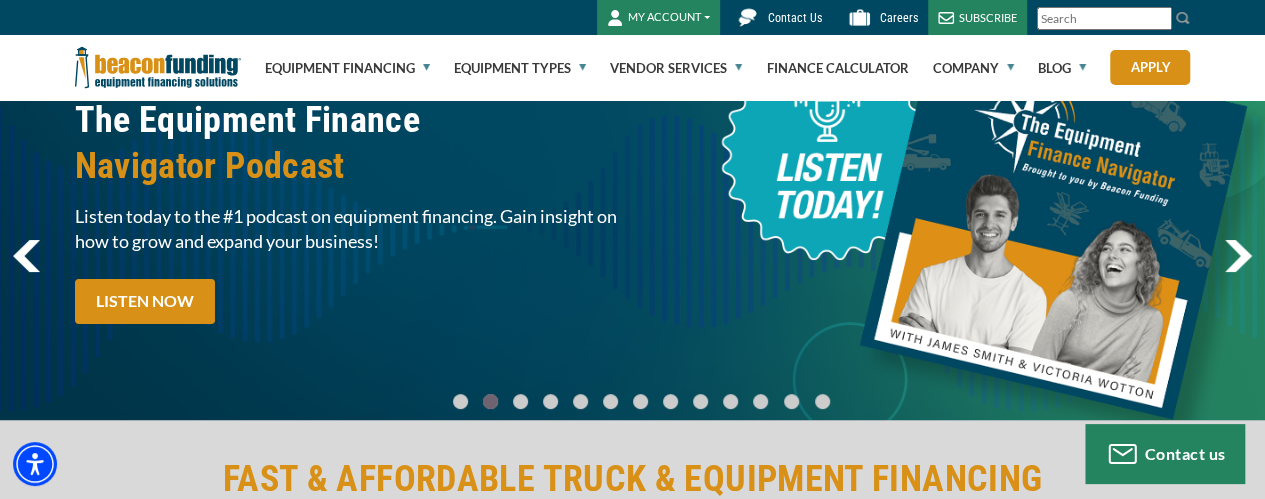 click at bounding box center [1238, 256] 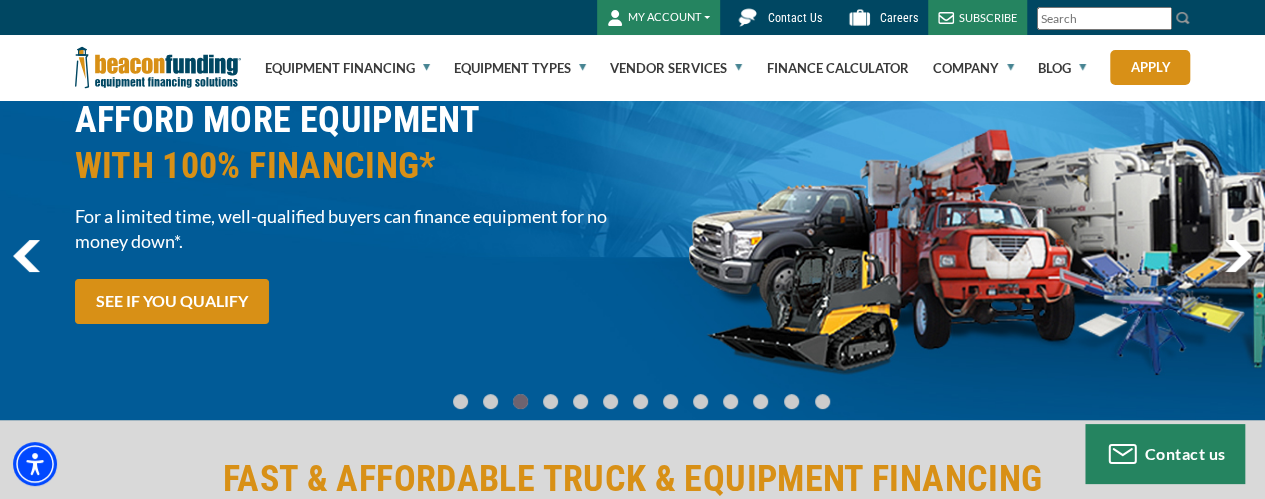 scroll, scrollTop: 40, scrollLeft: 0, axis: vertical 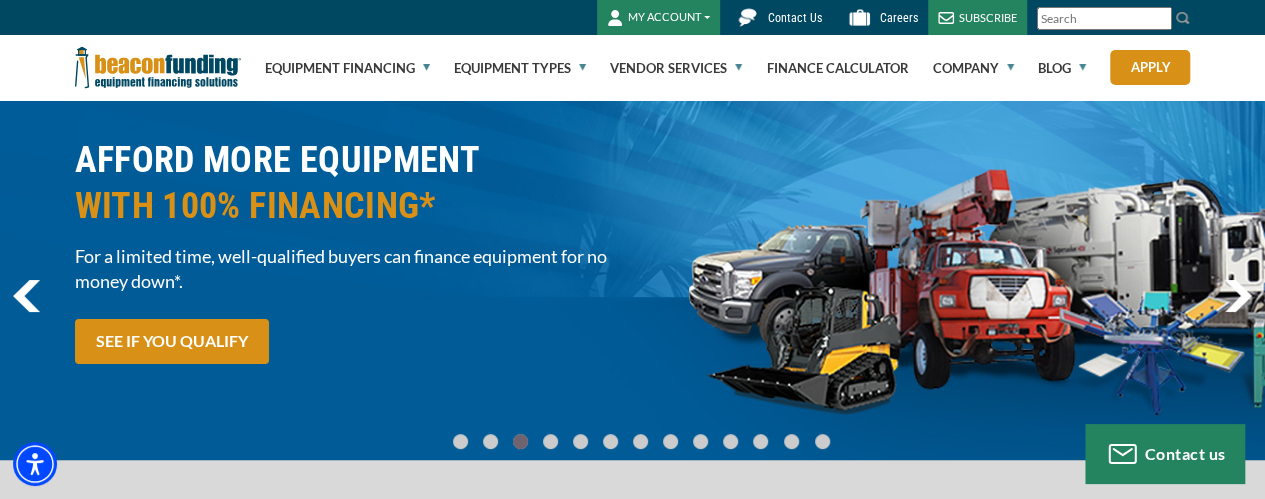 click at bounding box center [1238, 296] 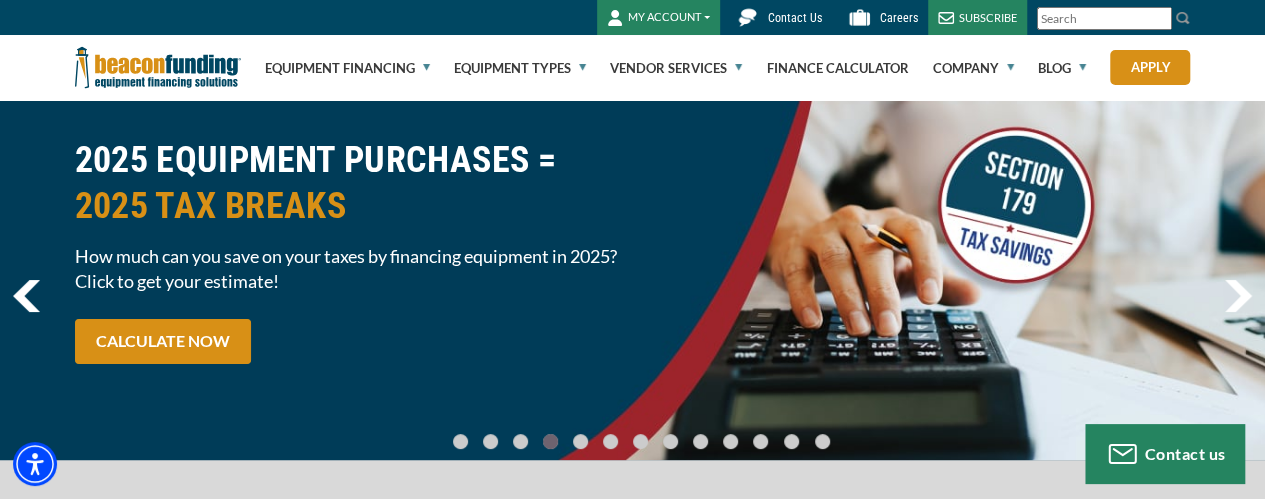 click at bounding box center (1238, 296) 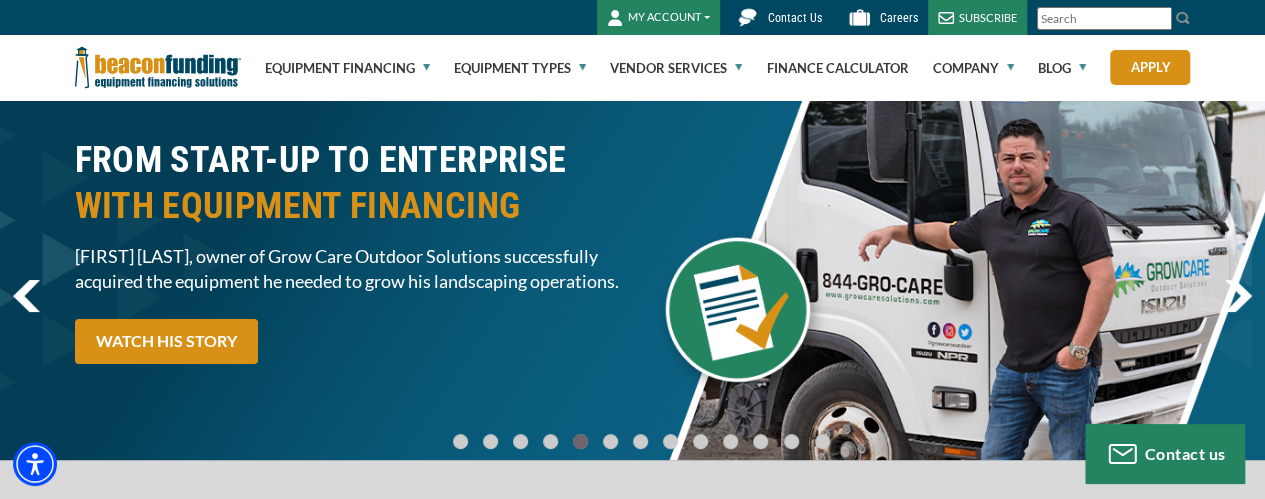 click at bounding box center [1238, 296] 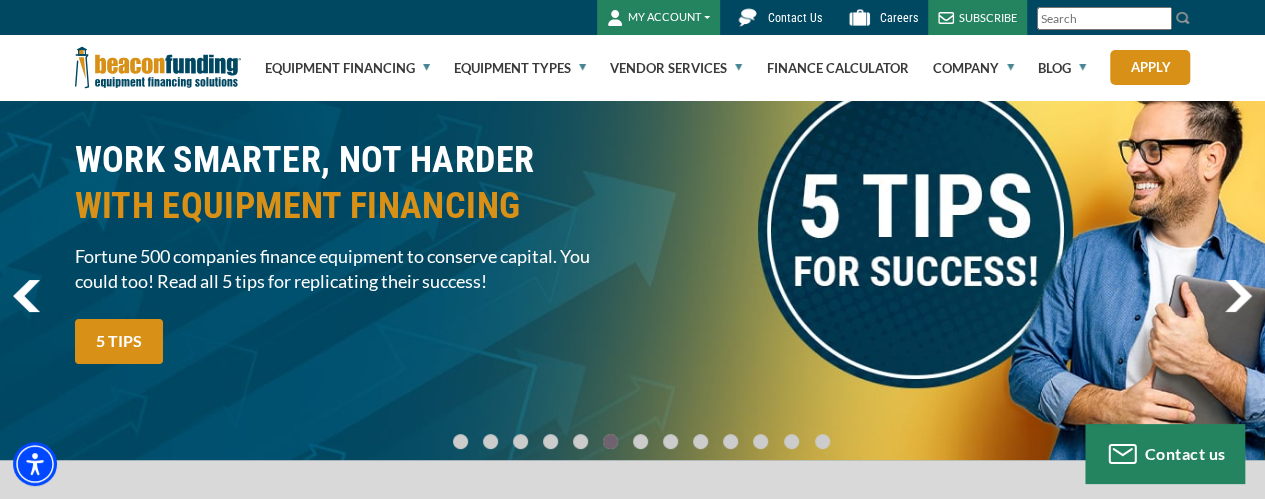 click at bounding box center [1238, 296] 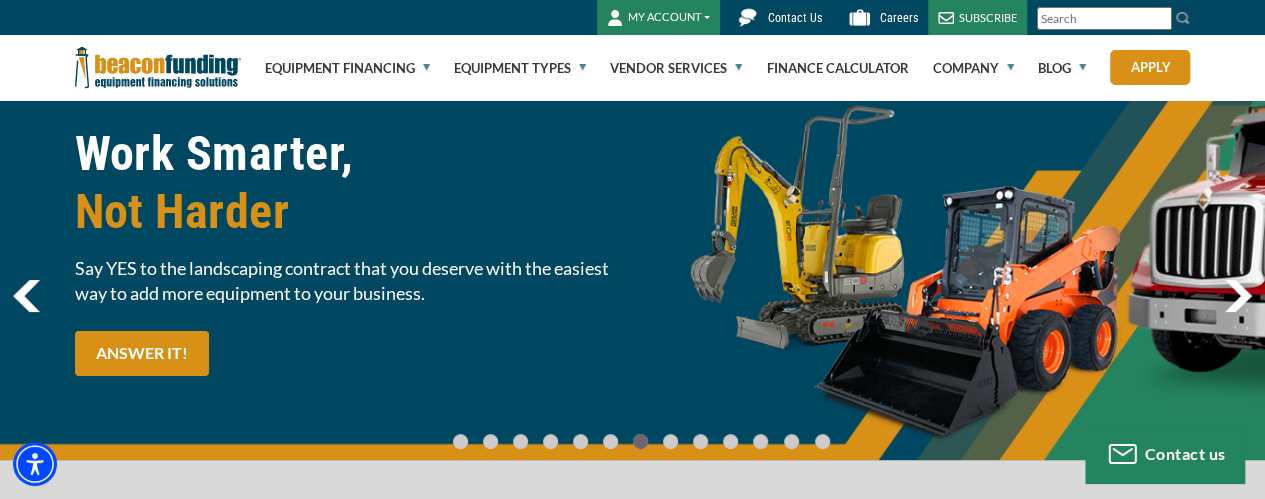 click at bounding box center (1238, 296) 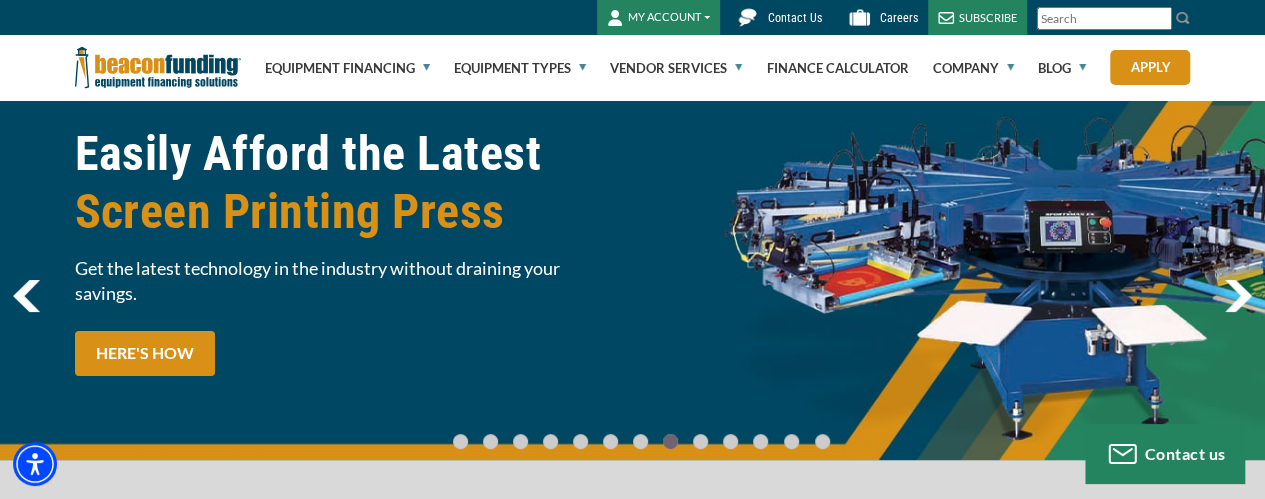 click at bounding box center (1238, 296) 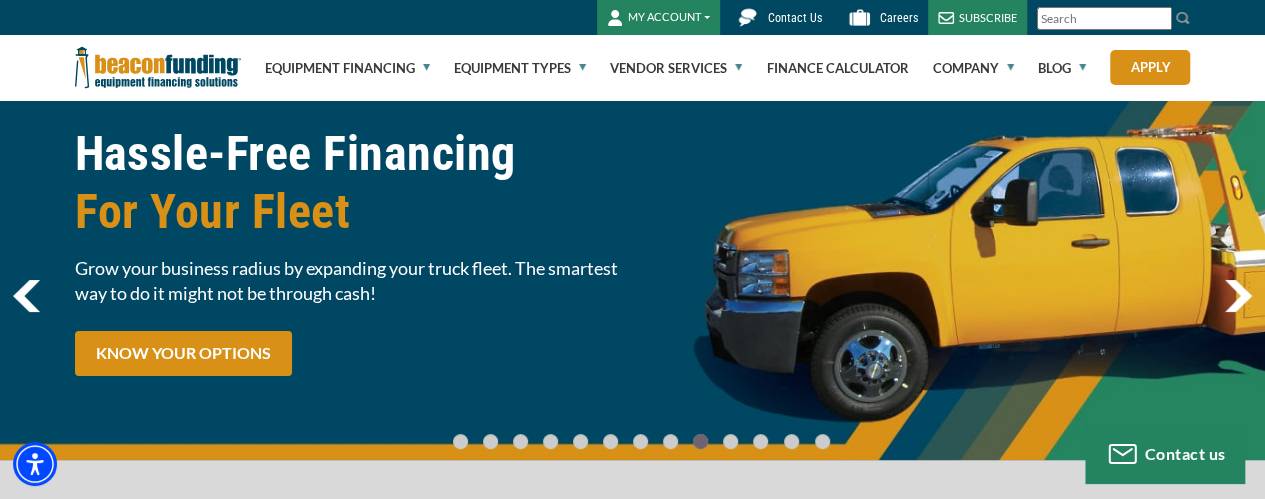 click at bounding box center (1238, 296) 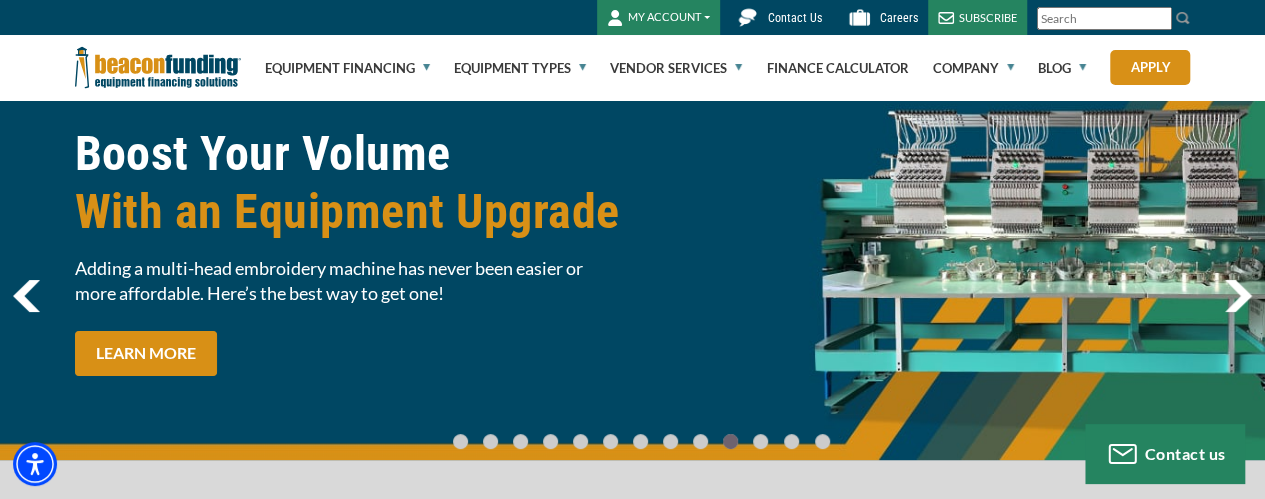 click at bounding box center [1238, 296] 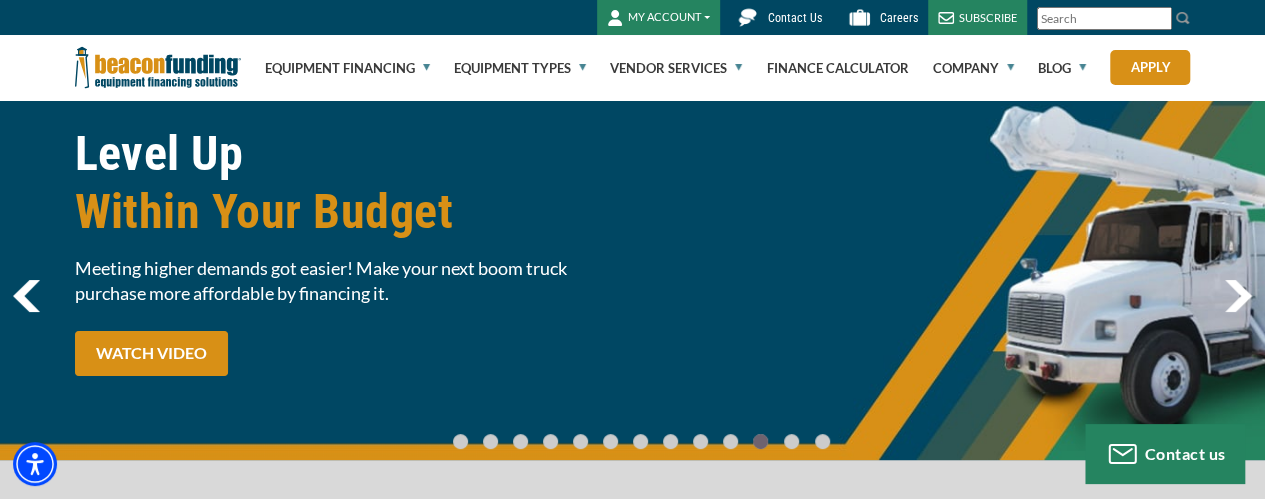 click at bounding box center [1238, 296] 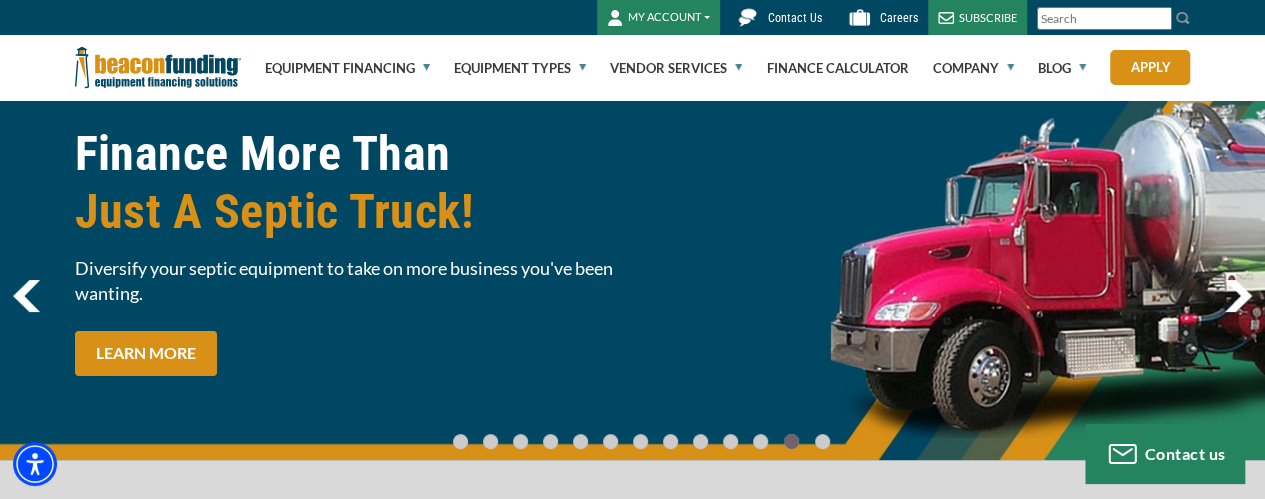 click at bounding box center (26, 296) 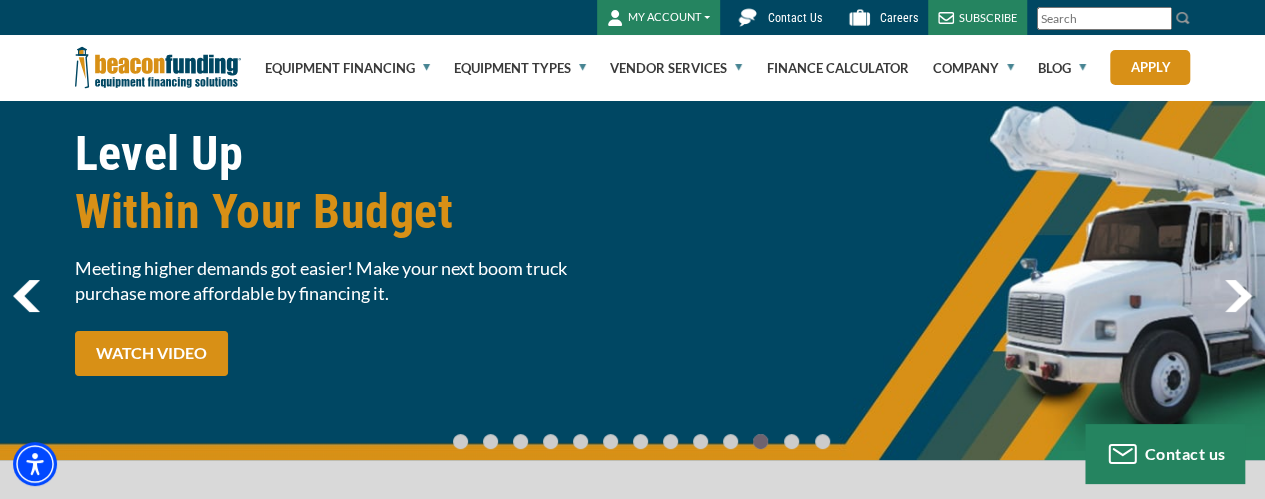 click at bounding box center [1238, 296] 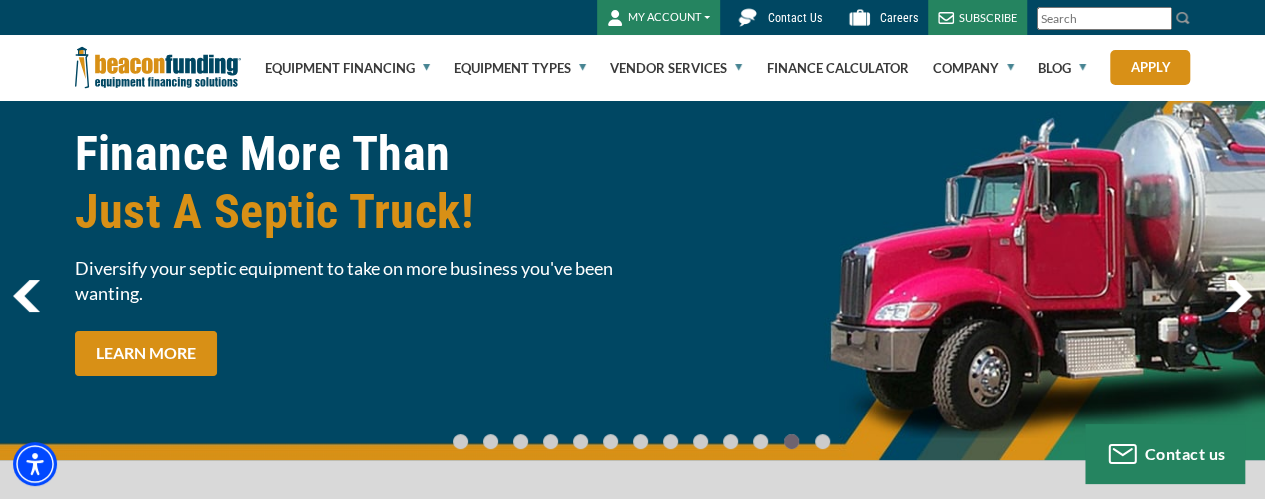 click at bounding box center (1238, 296) 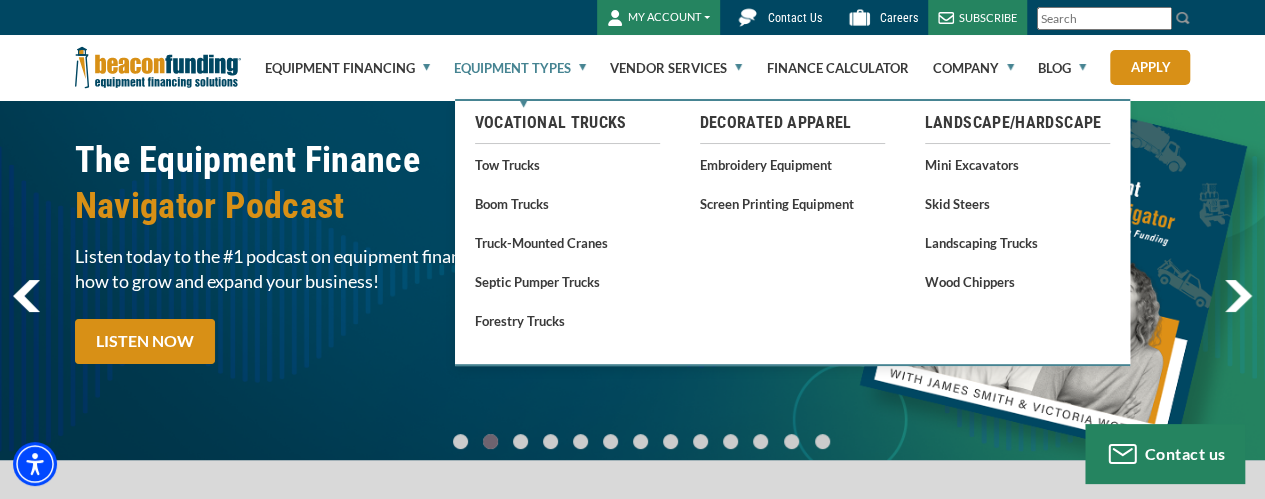 click on "Equipment Types" at bounding box center (520, 68) 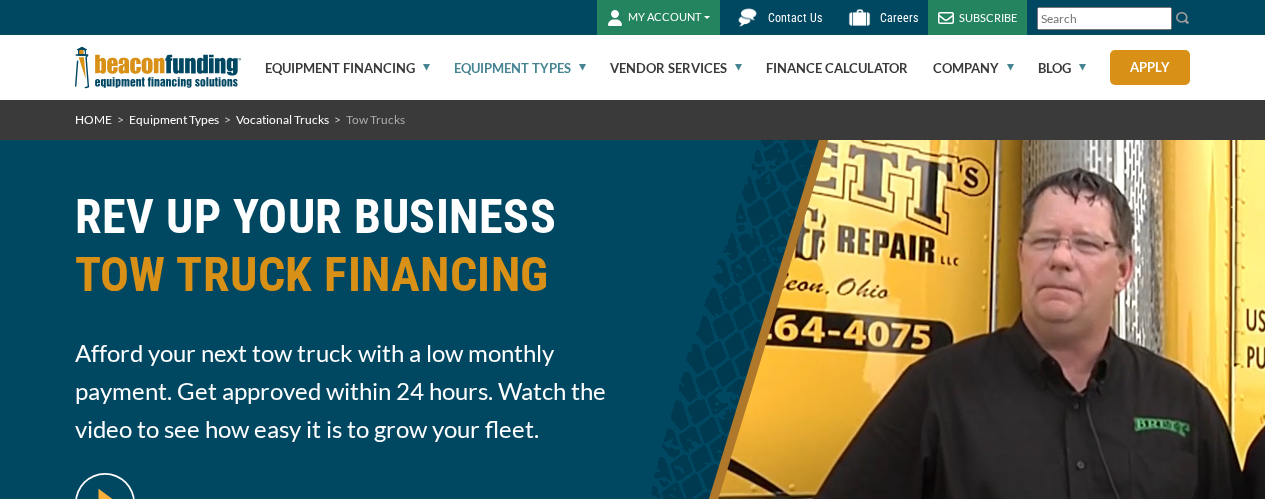 scroll, scrollTop: 0, scrollLeft: 0, axis: both 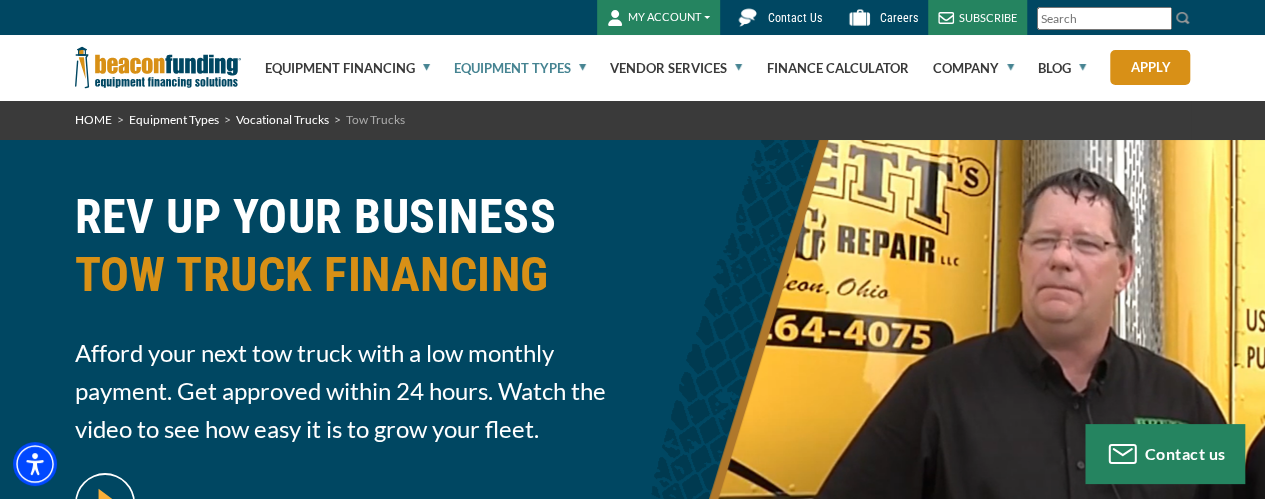 click on "Equipment Types" at bounding box center (174, 119) 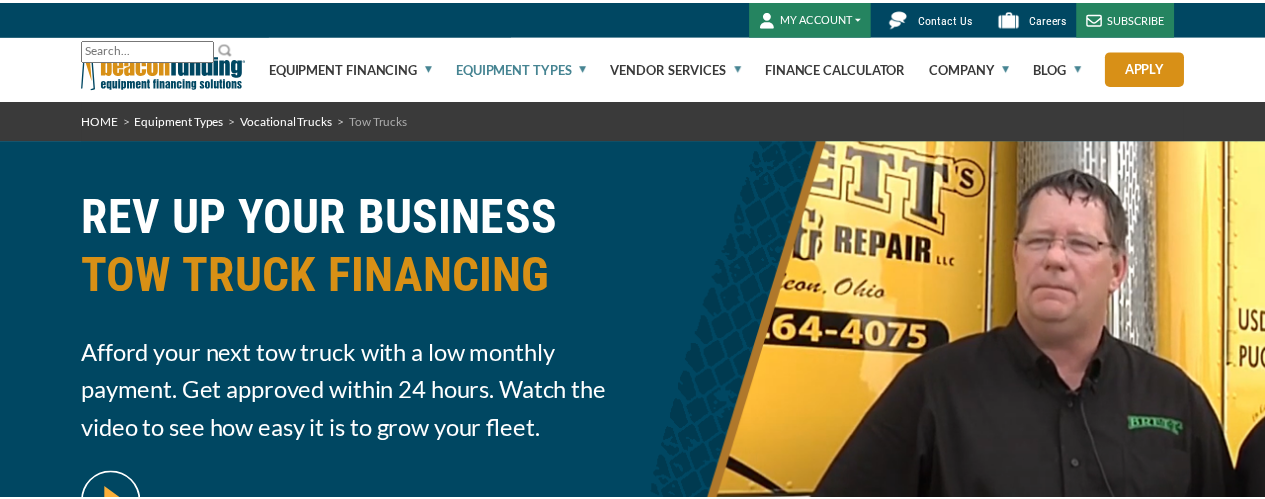 scroll, scrollTop: 0, scrollLeft: 0, axis: both 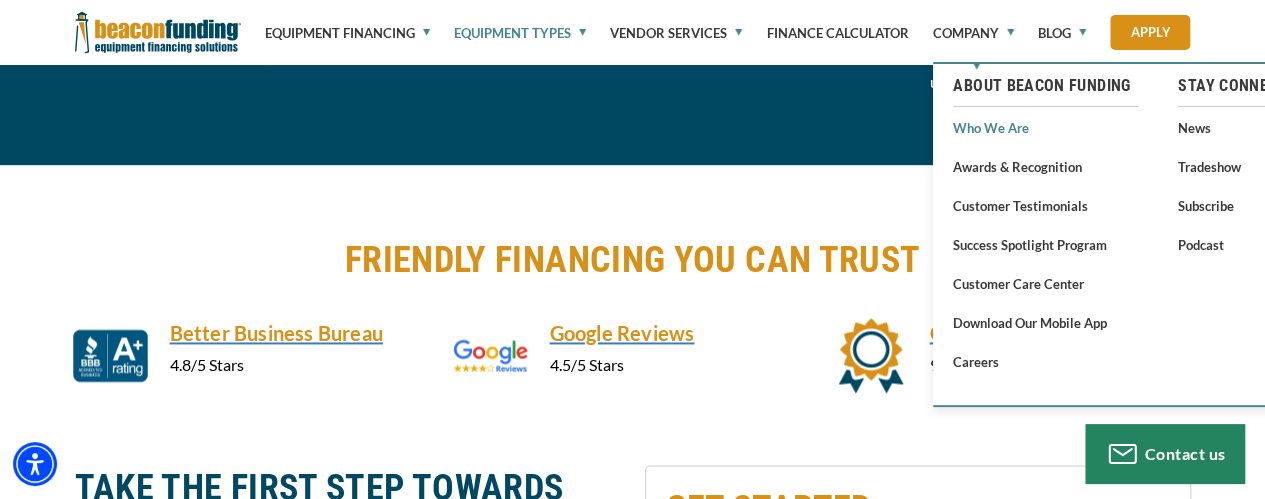 click on "Who We Are" at bounding box center [1045, 127] 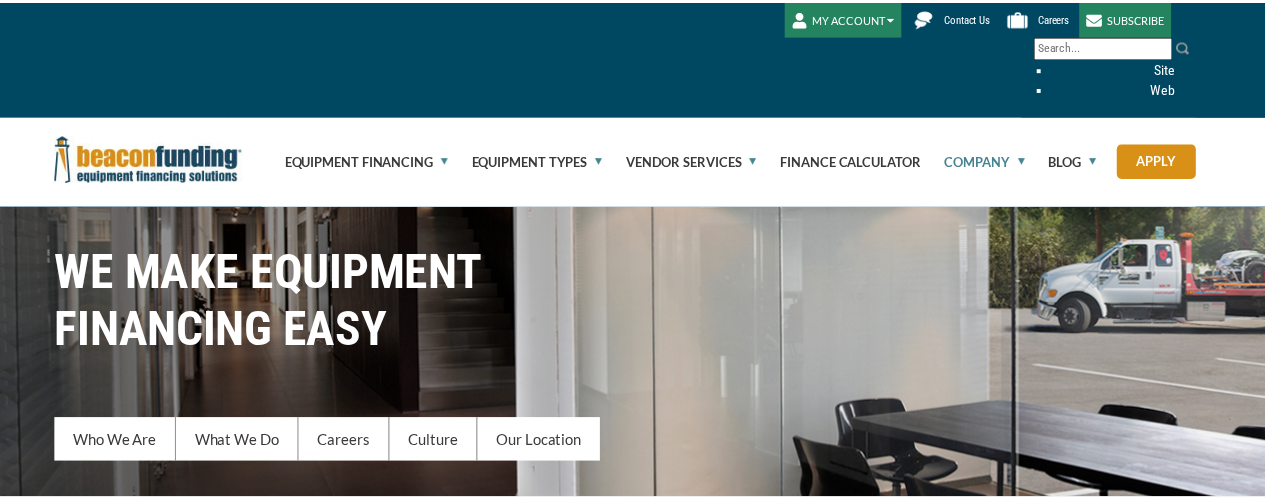 scroll, scrollTop: 0, scrollLeft: 0, axis: both 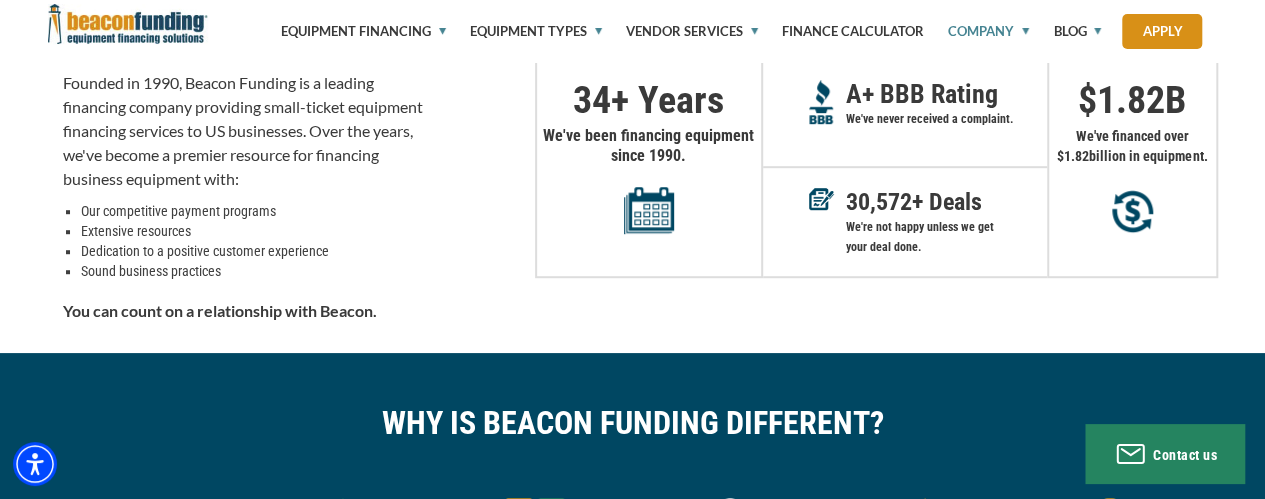 drag, startPoint x: 1252, startPoint y: 493, endPoint x: 1279, endPoint y: 515, distance: 34.828148 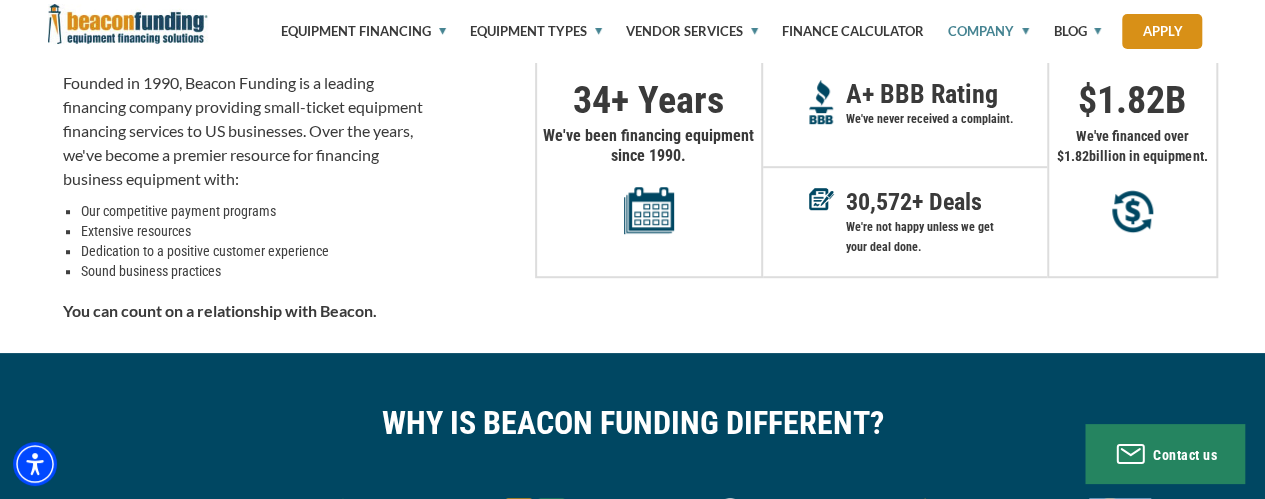 scroll, scrollTop: 638, scrollLeft: 0, axis: vertical 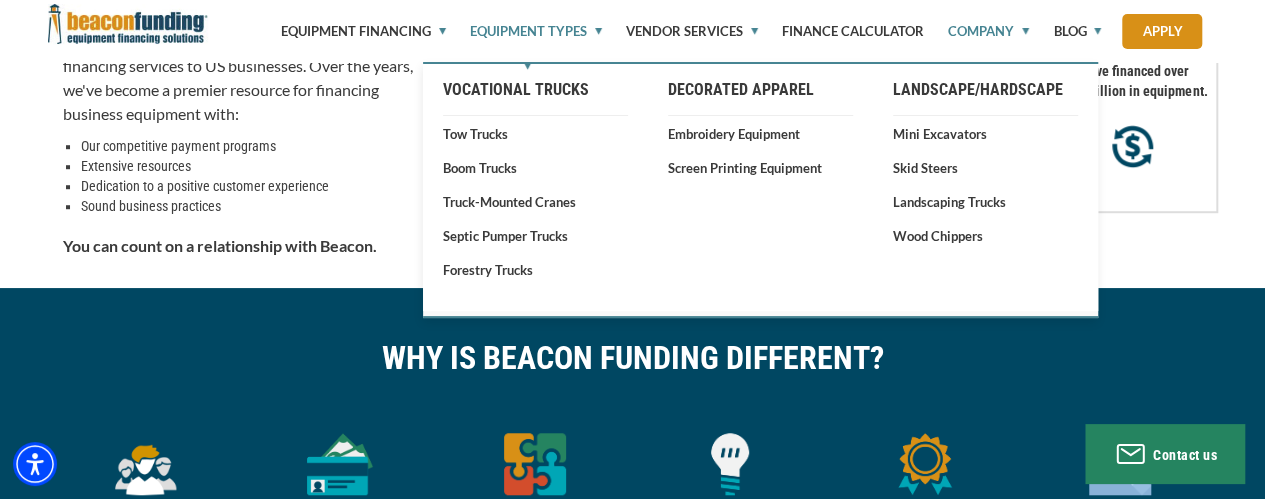 click on "Equipment Types" at bounding box center (524, 31) 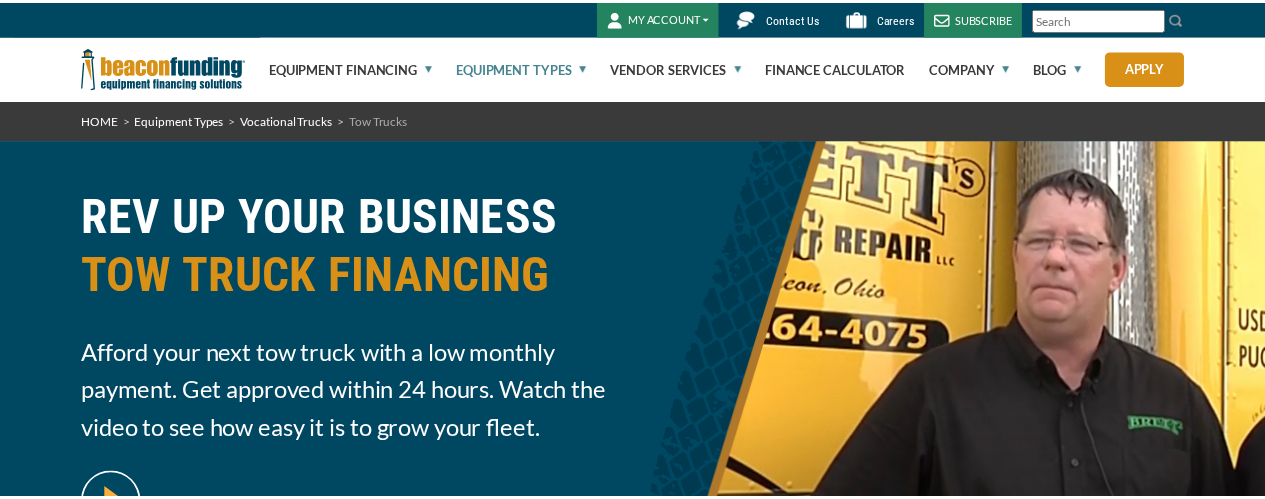 scroll, scrollTop: 0, scrollLeft: 0, axis: both 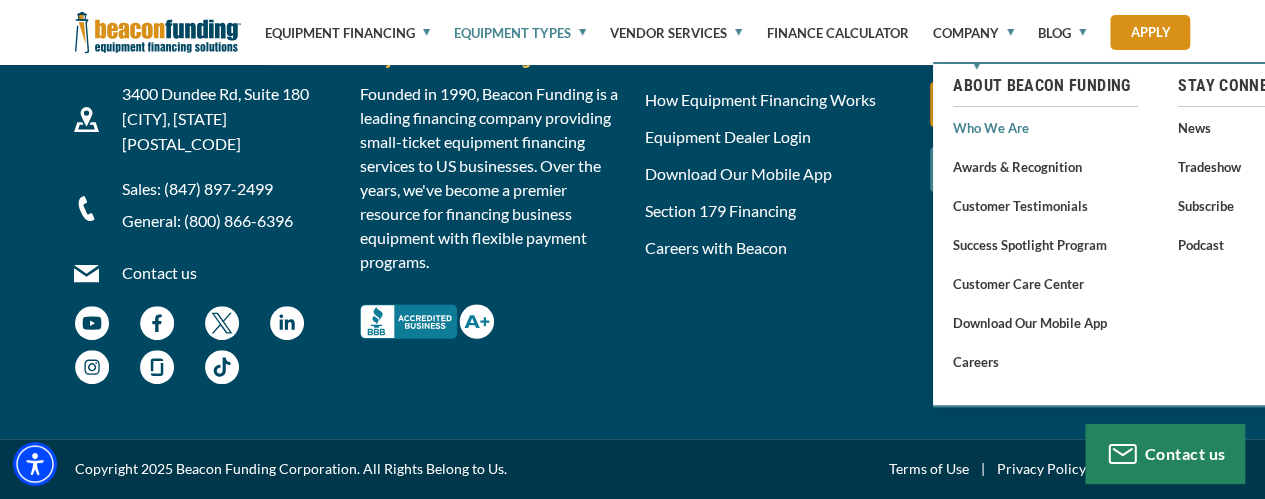 click on "Who We Are" at bounding box center [1045, 127] 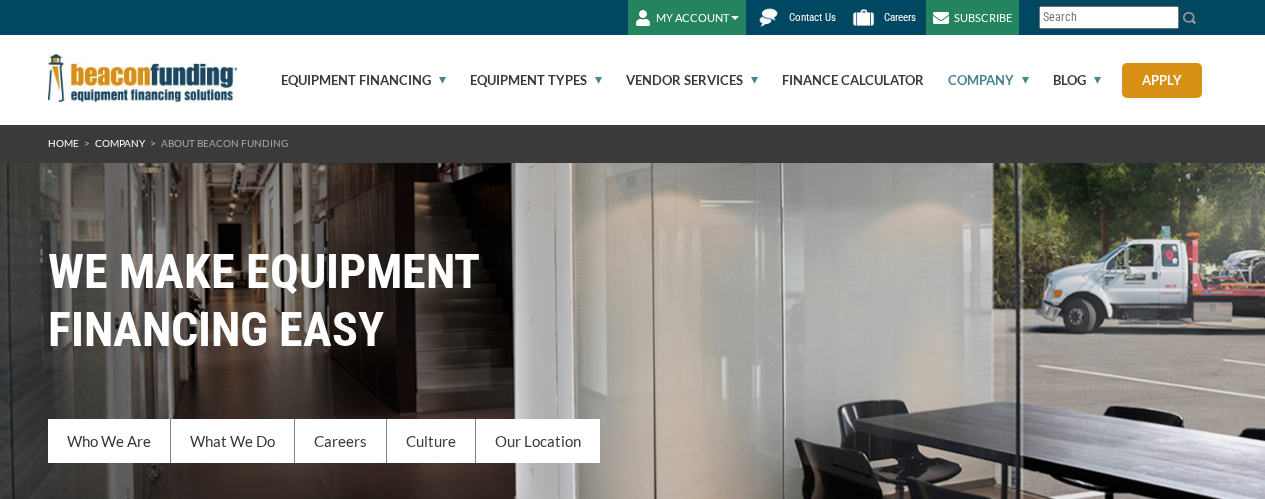 scroll, scrollTop: 0, scrollLeft: 0, axis: both 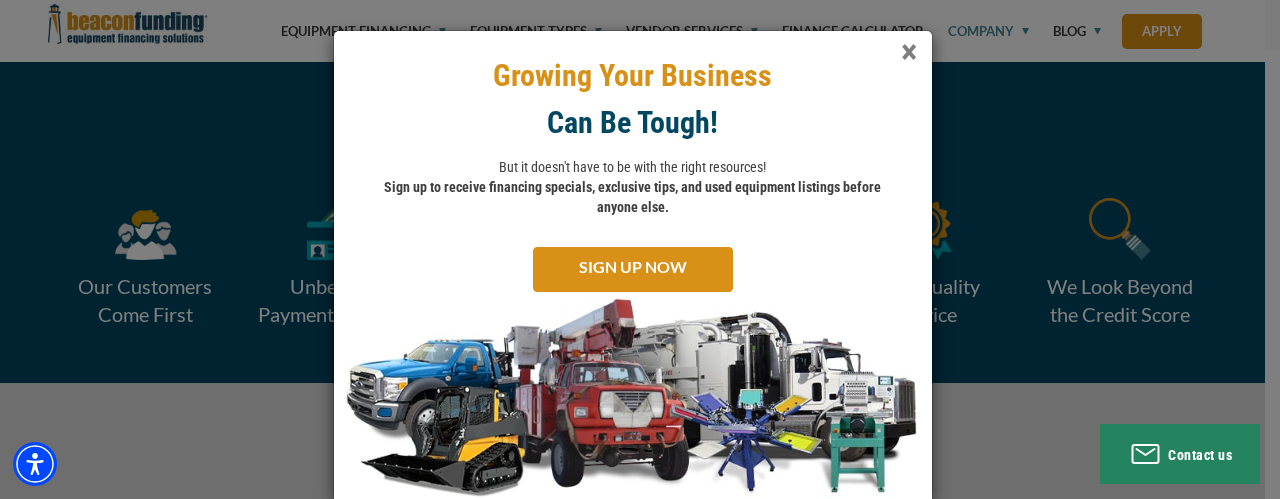 click on "×" at bounding box center (909, 52) 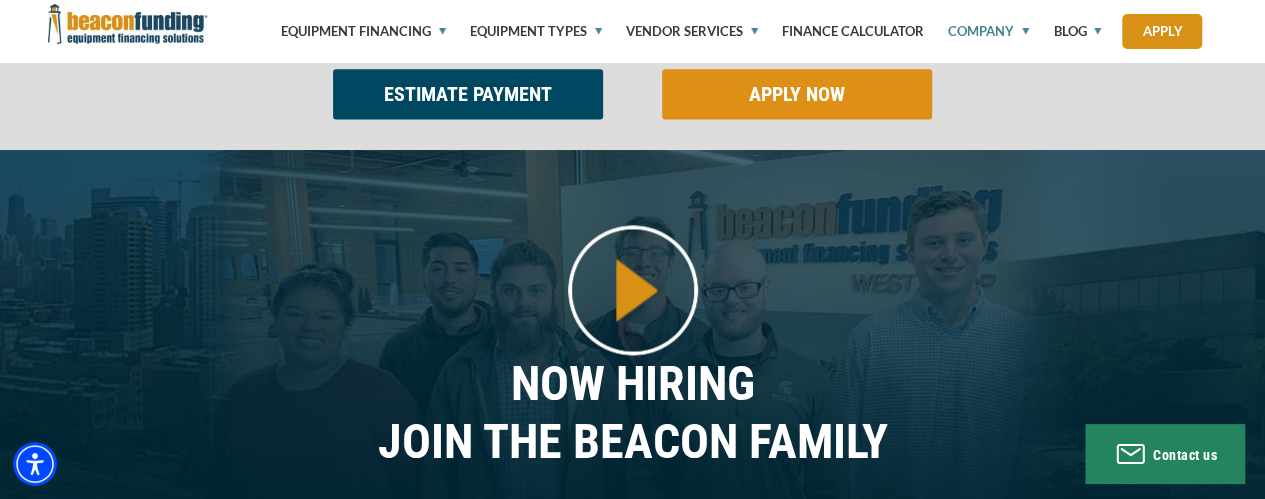 scroll, scrollTop: 1420, scrollLeft: 0, axis: vertical 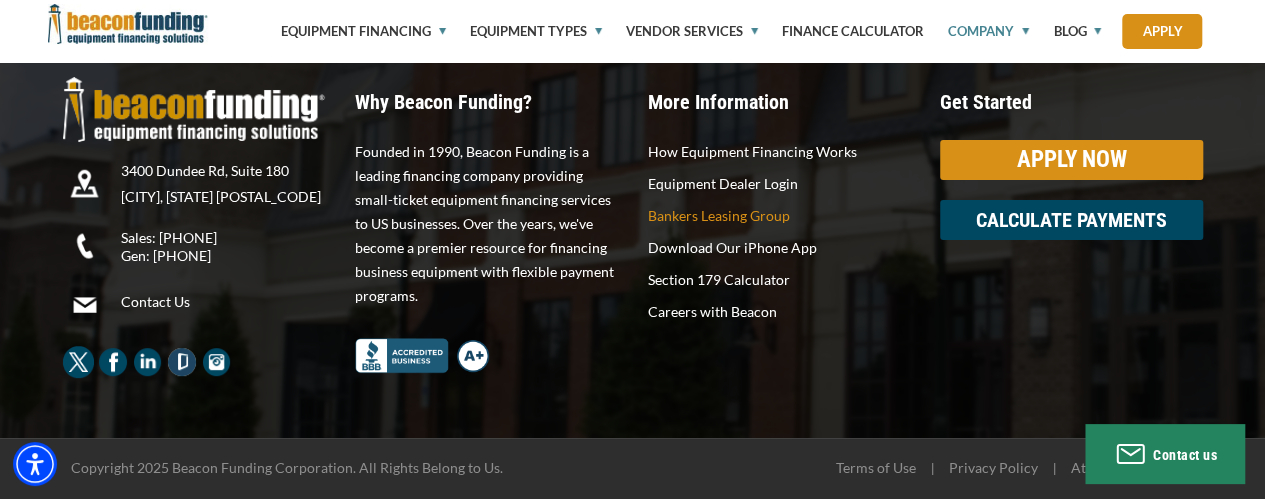 click on "Bankers Leasing Group" at bounding box center (779, 216) 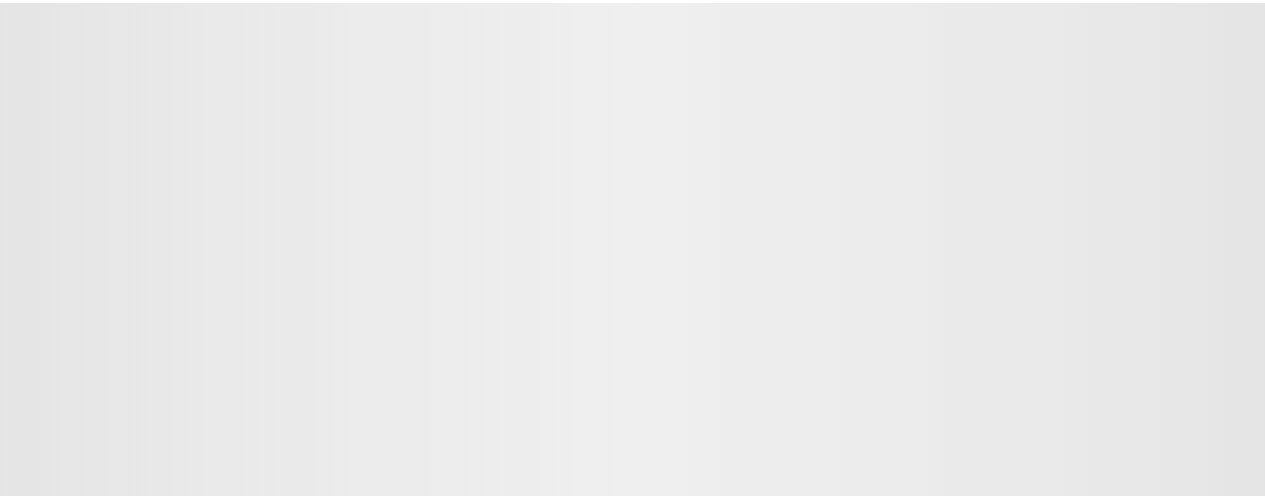 scroll, scrollTop: 0, scrollLeft: 0, axis: both 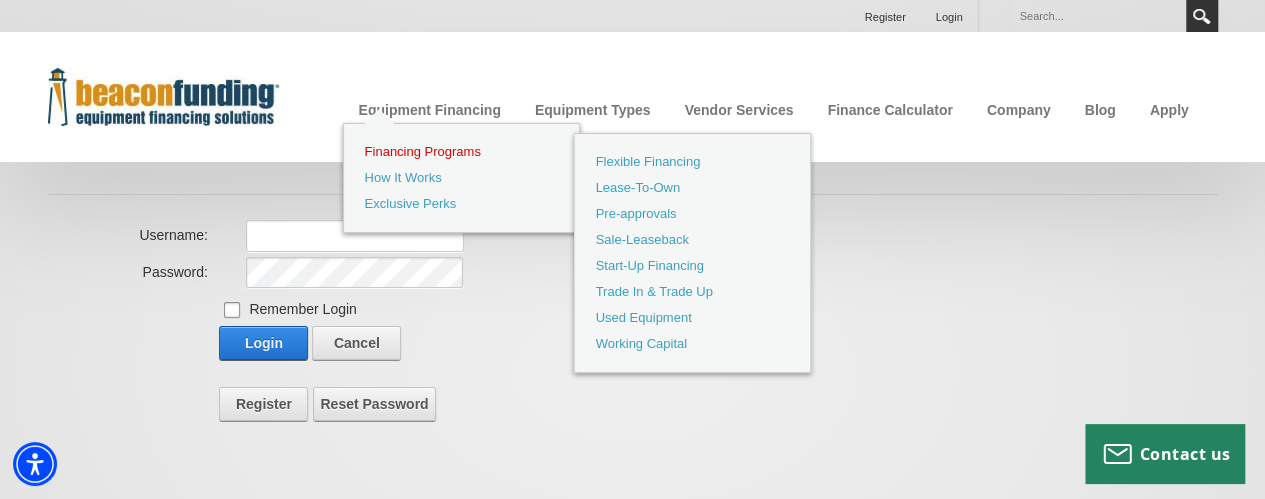 click on "Financing Programs" at bounding box center (461, 152) 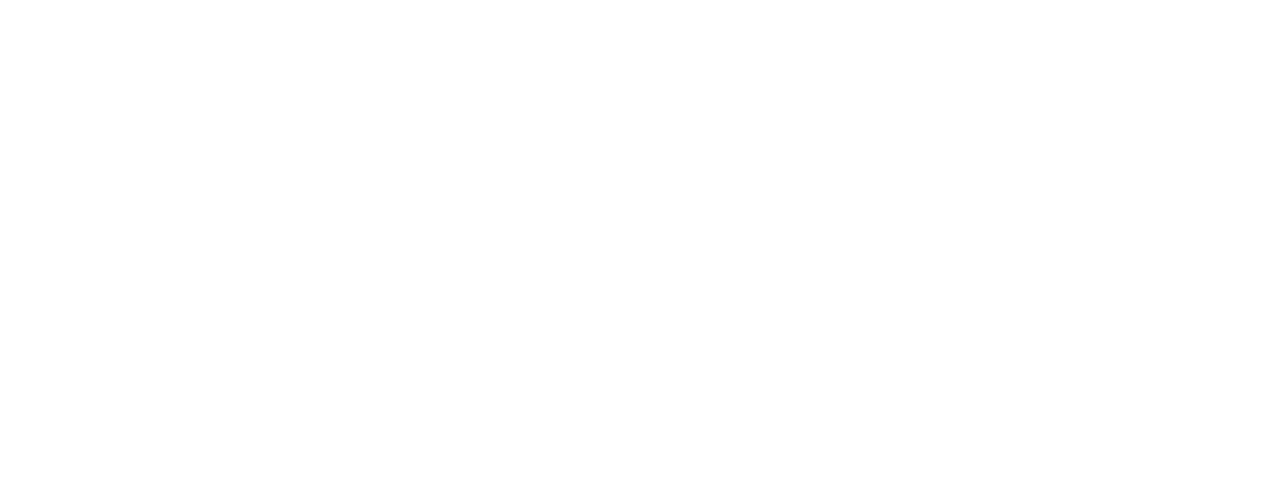 scroll, scrollTop: 0, scrollLeft: 0, axis: both 